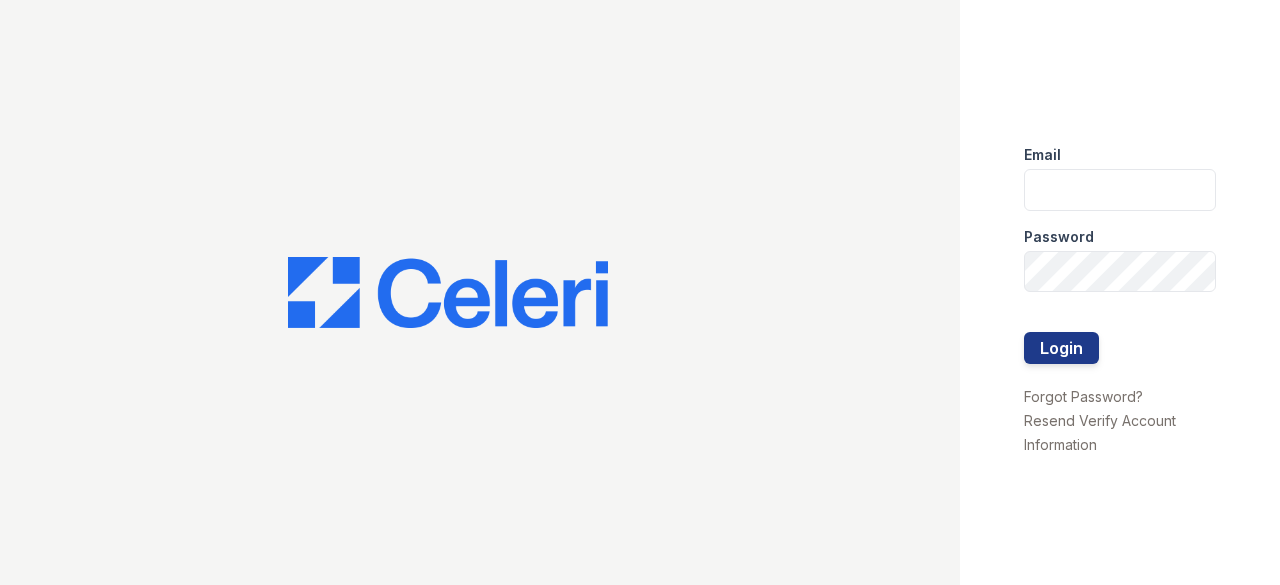 scroll, scrollTop: 0, scrollLeft: 0, axis: both 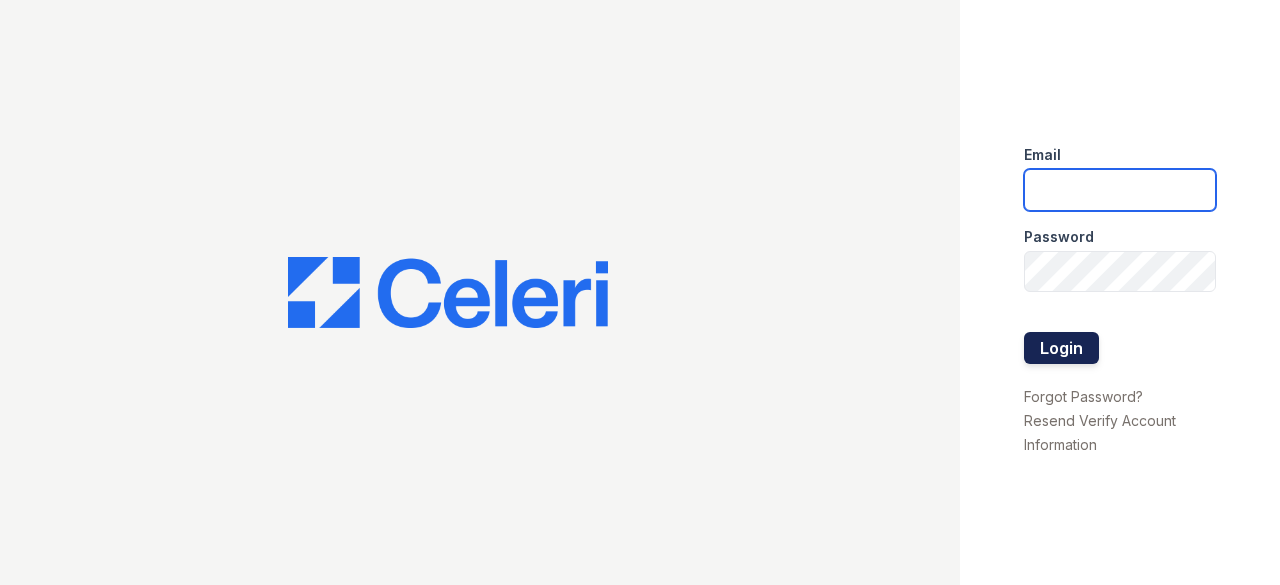 type on "[EMAIL]" 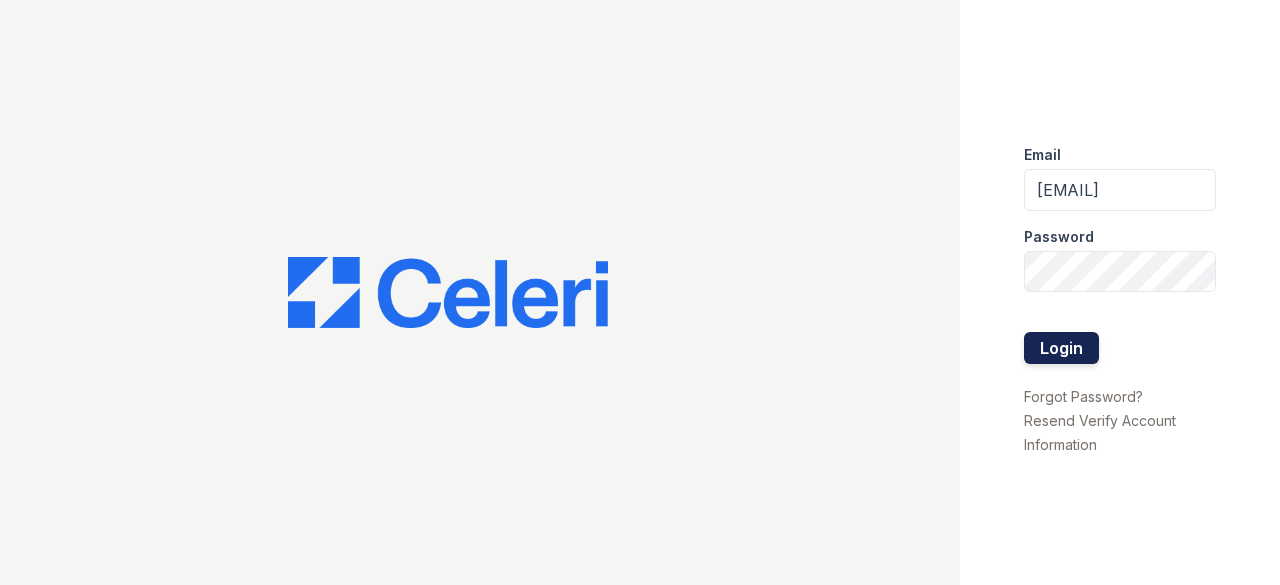 click on "Login" at bounding box center [1061, 348] 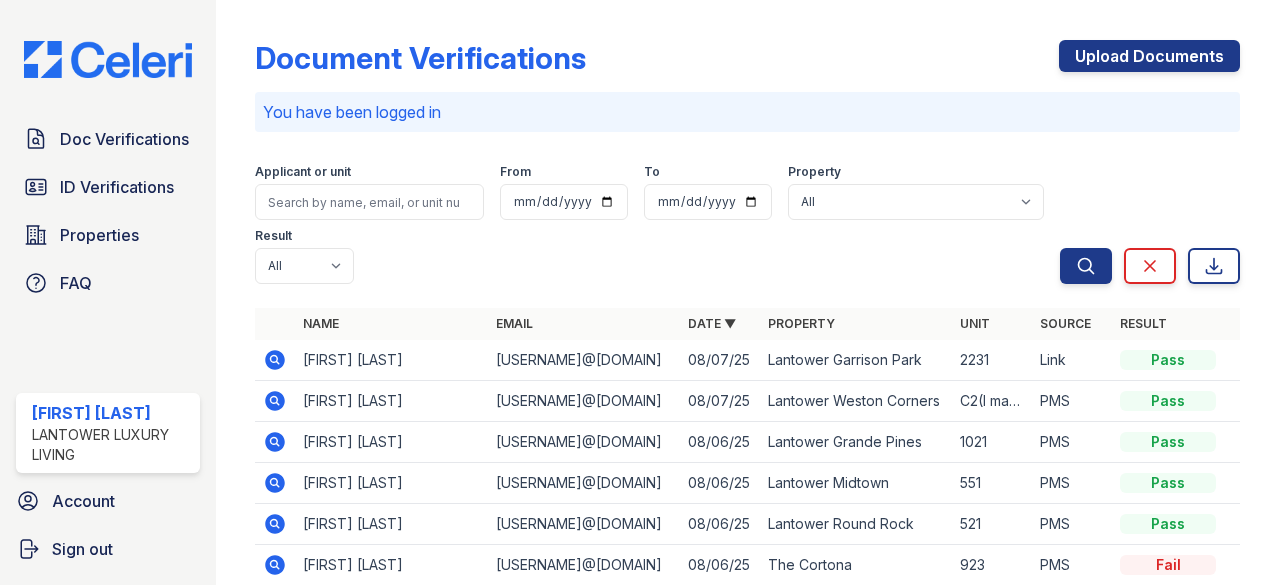 scroll, scrollTop: 0, scrollLeft: 0, axis: both 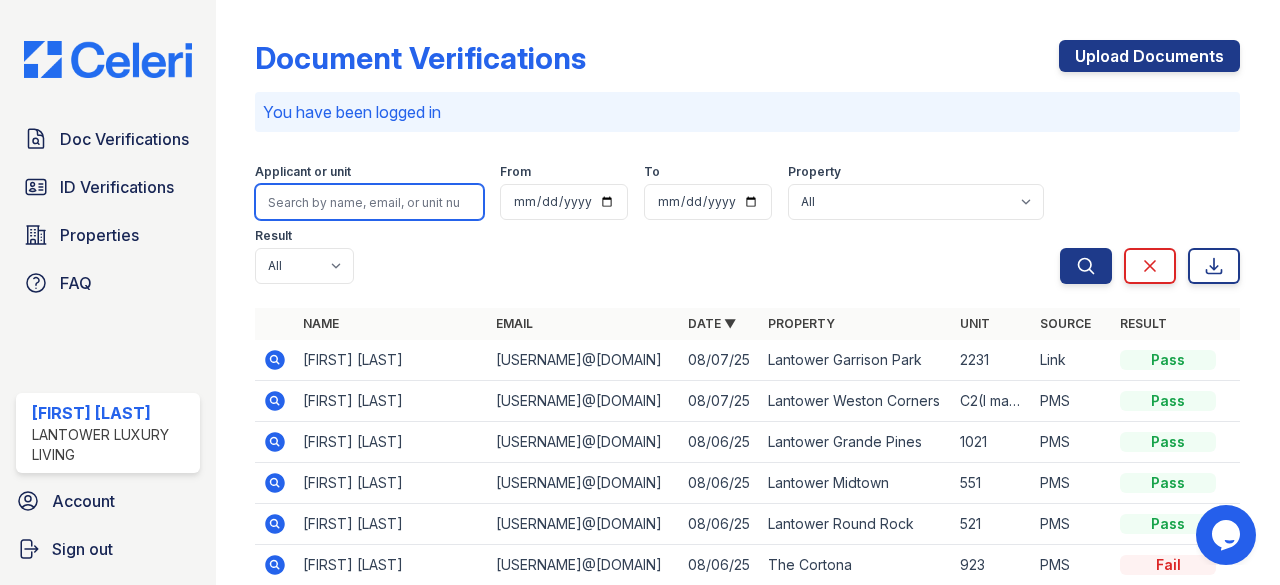 click at bounding box center (369, 202) 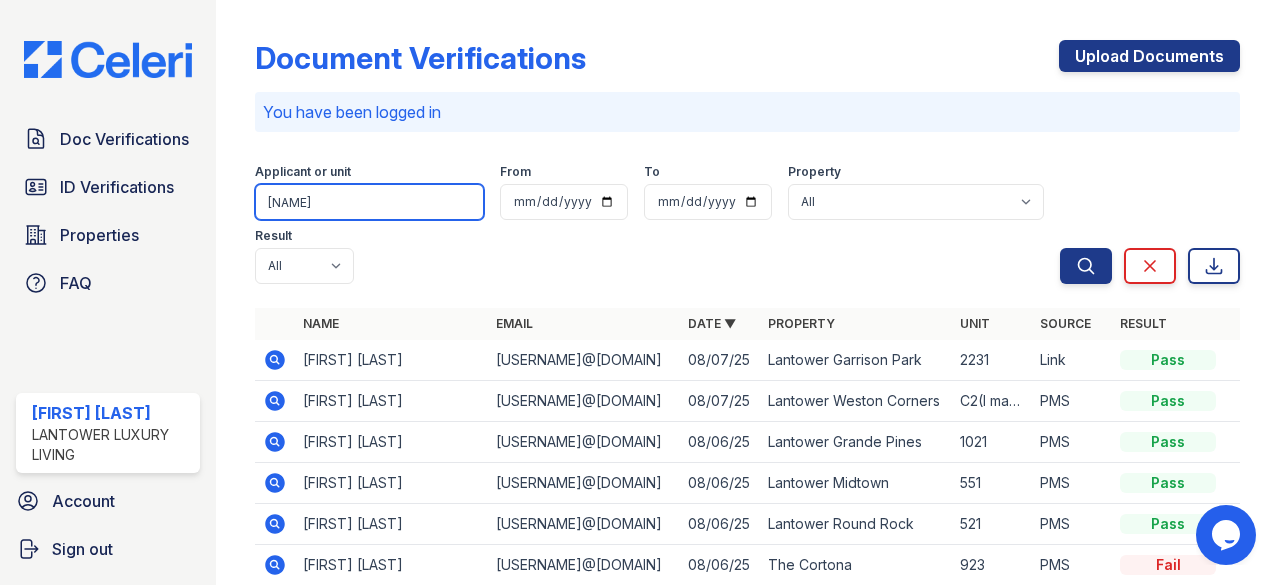 type on "[NAME]" 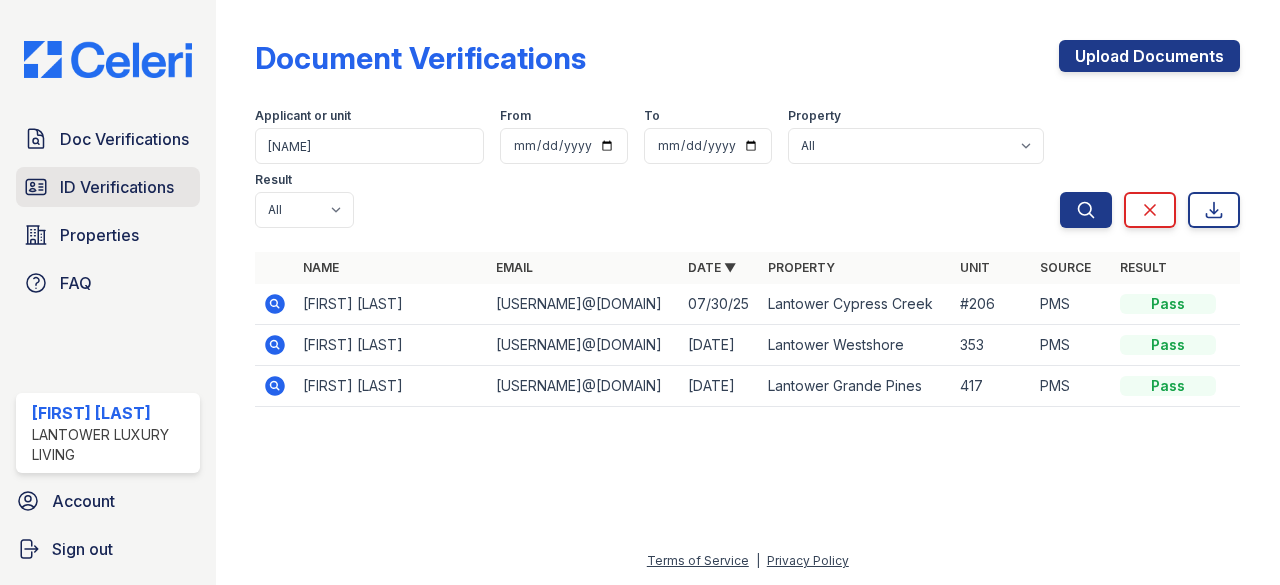 click on "ID Verifications" at bounding box center [117, 187] 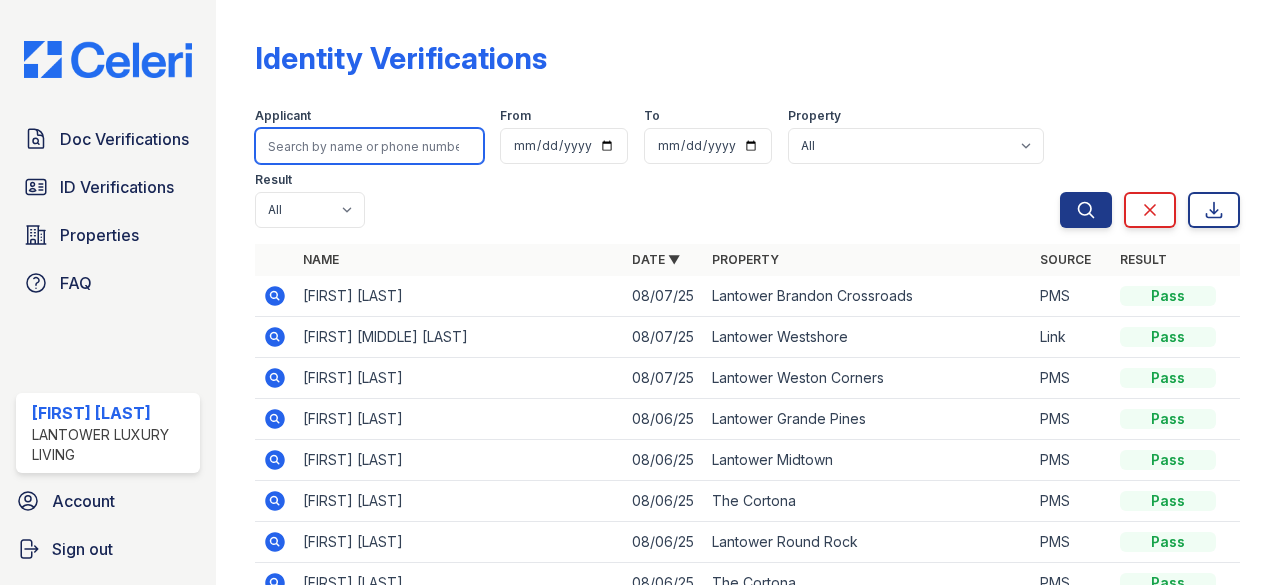 click at bounding box center [369, 146] 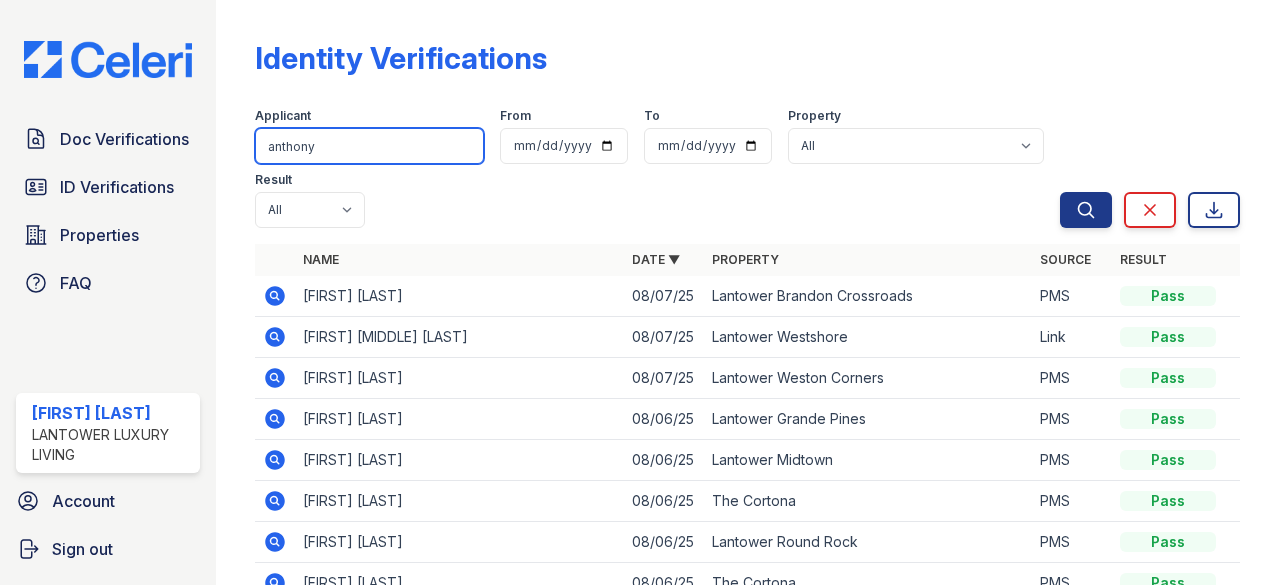 type on "anthony" 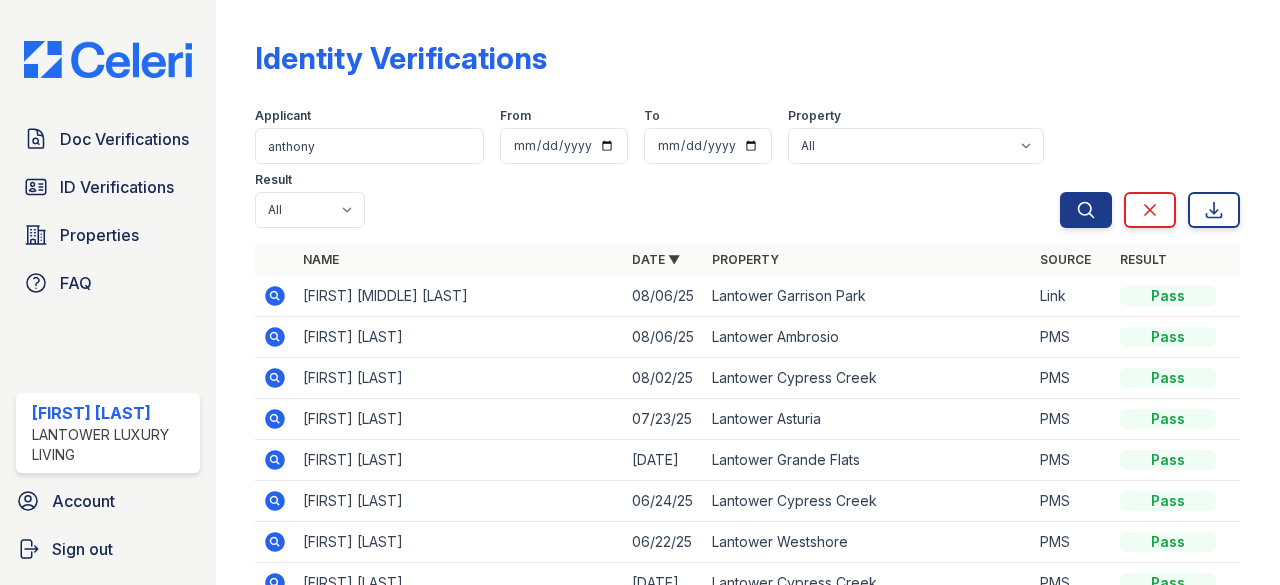 click 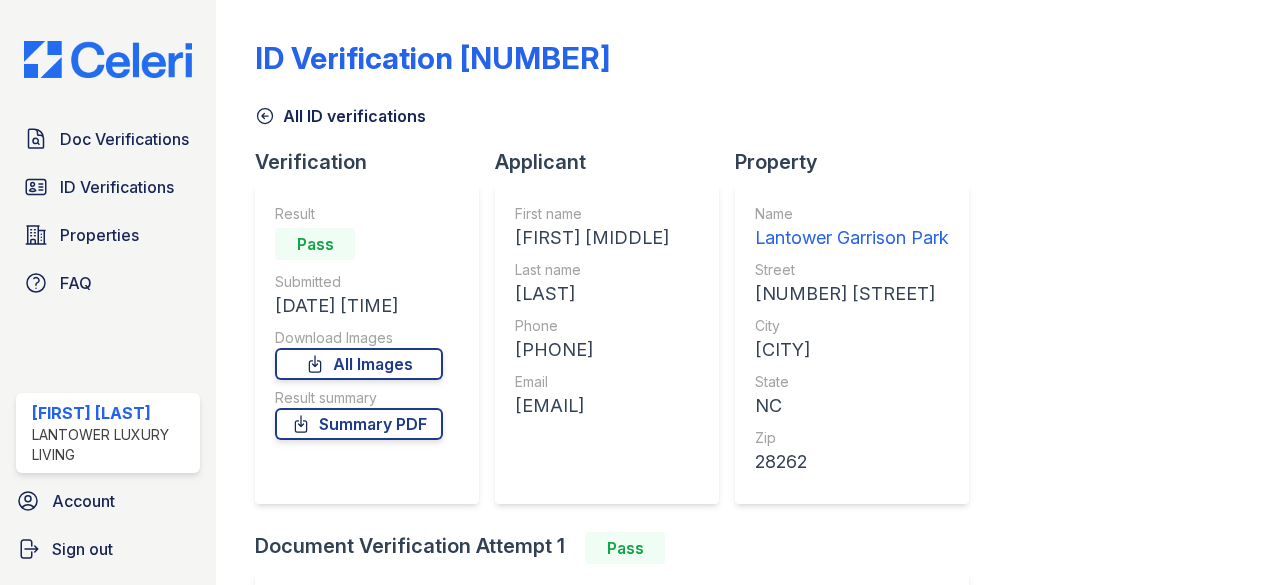 scroll, scrollTop: 0, scrollLeft: 0, axis: both 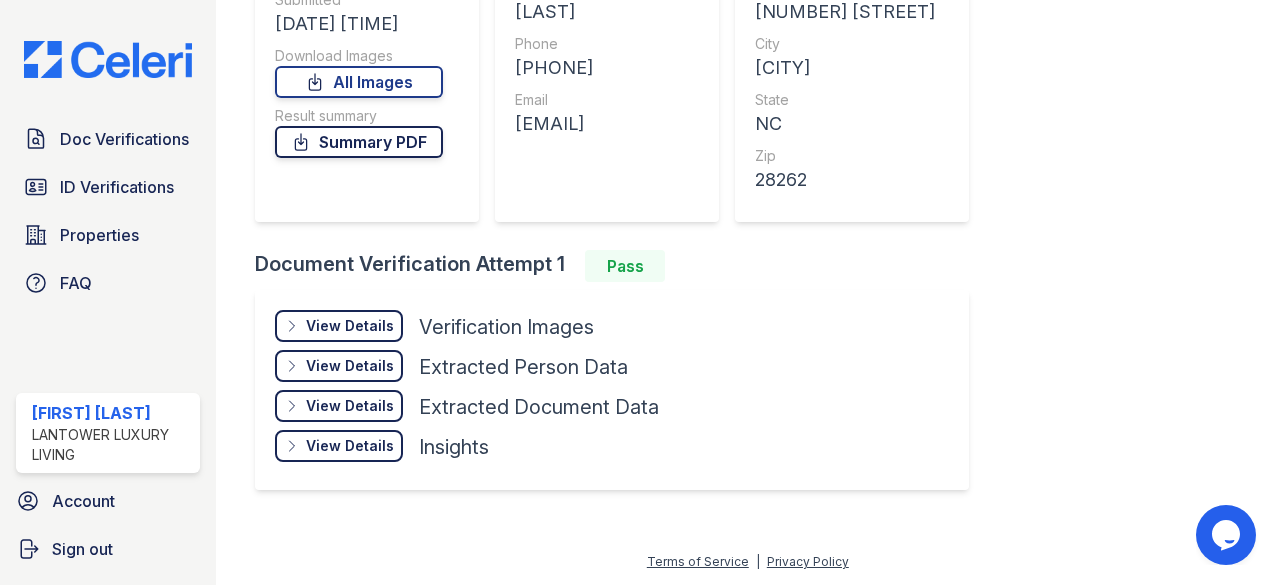 click on "Summary PDF" at bounding box center [359, 142] 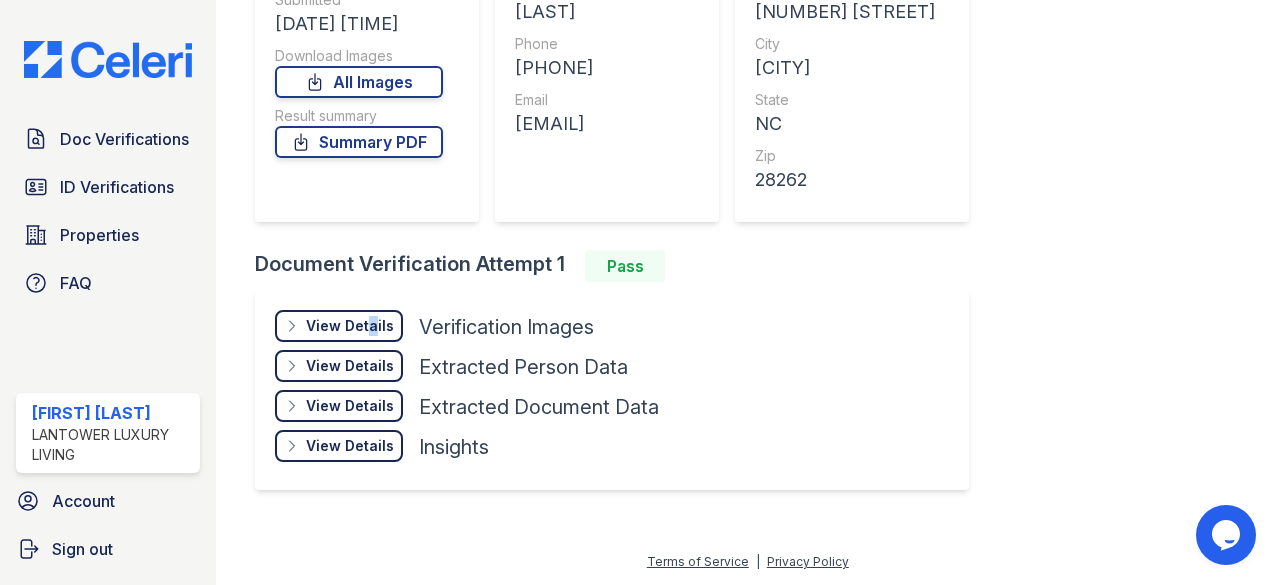 click on "View Details" at bounding box center [350, 326] 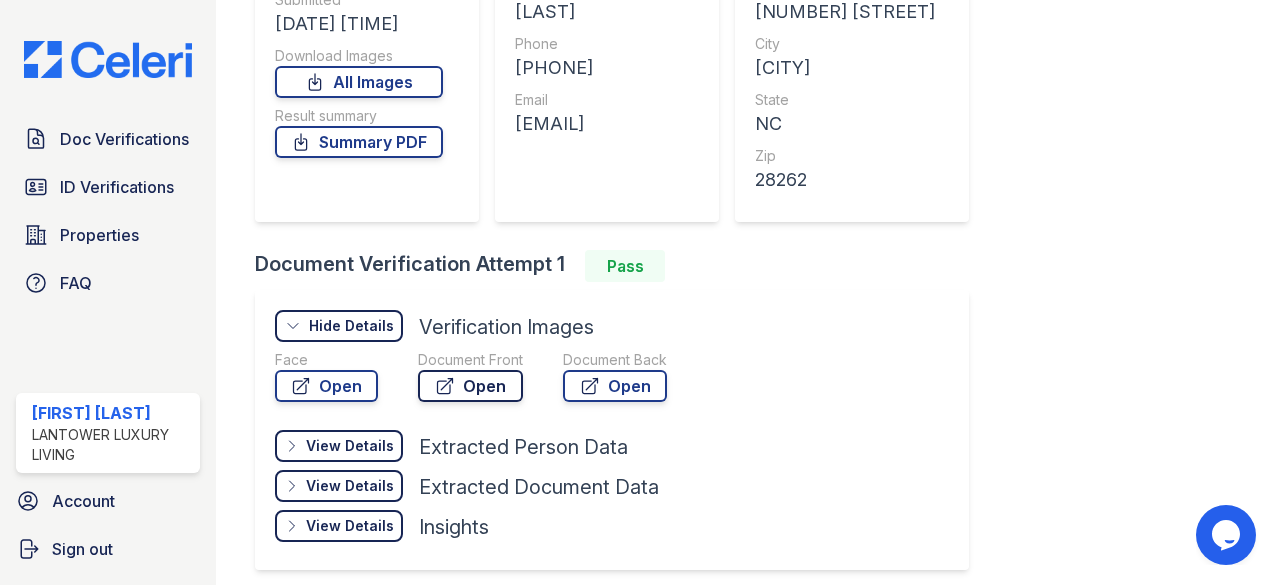 click 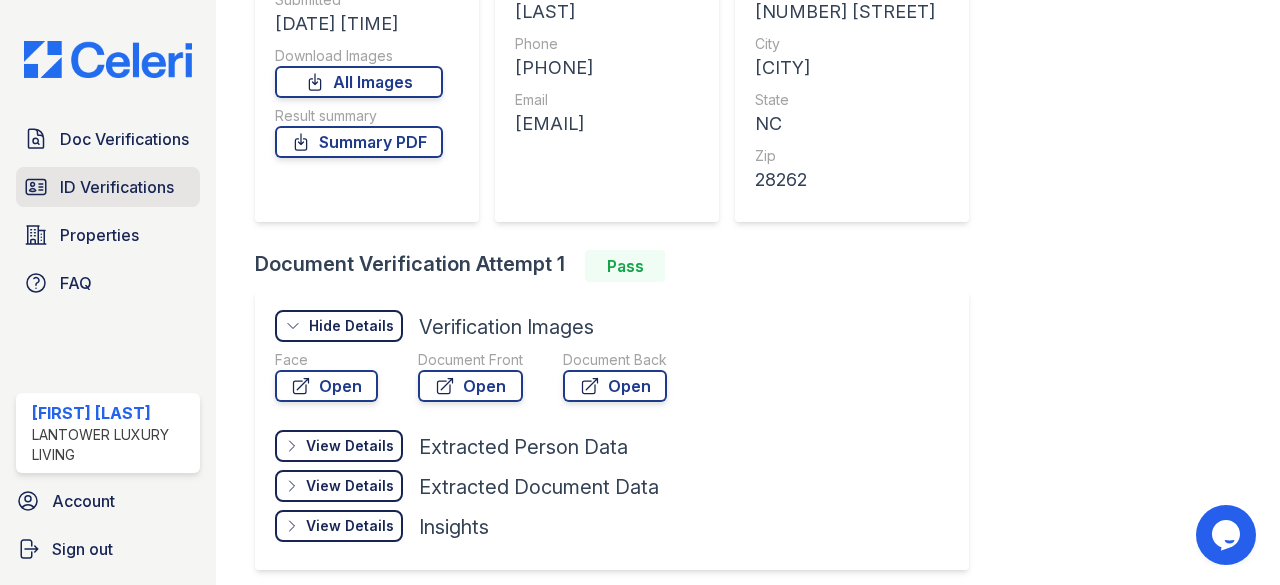 click on "ID Verifications" at bounding box center (117, 187) 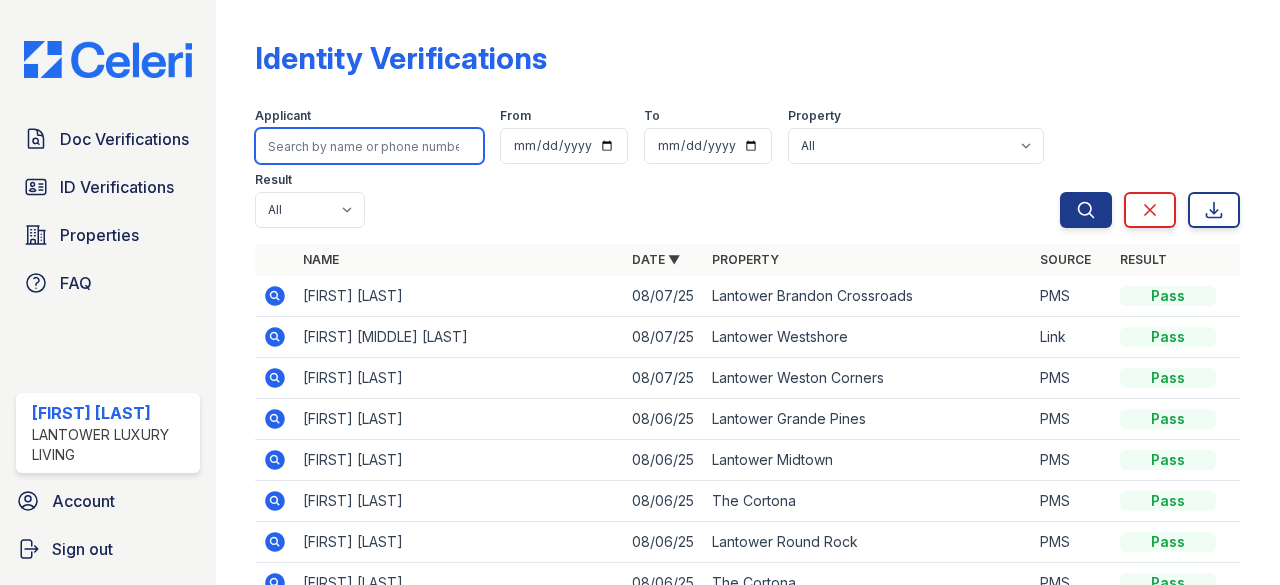click at bounding box center (369, 146) 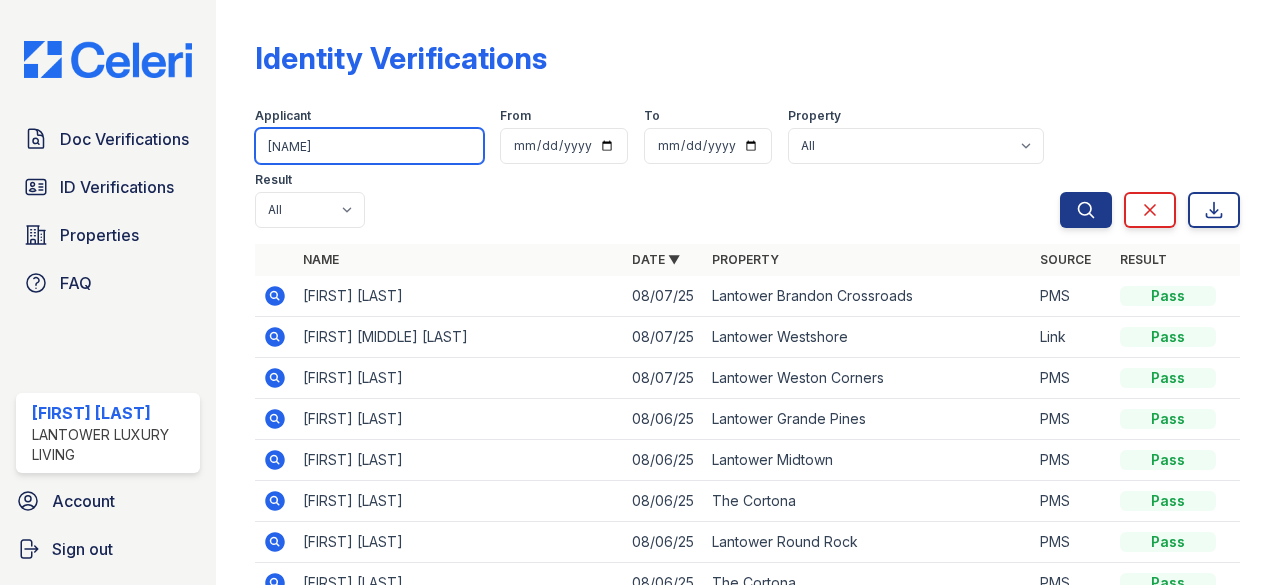 type on "kameron" 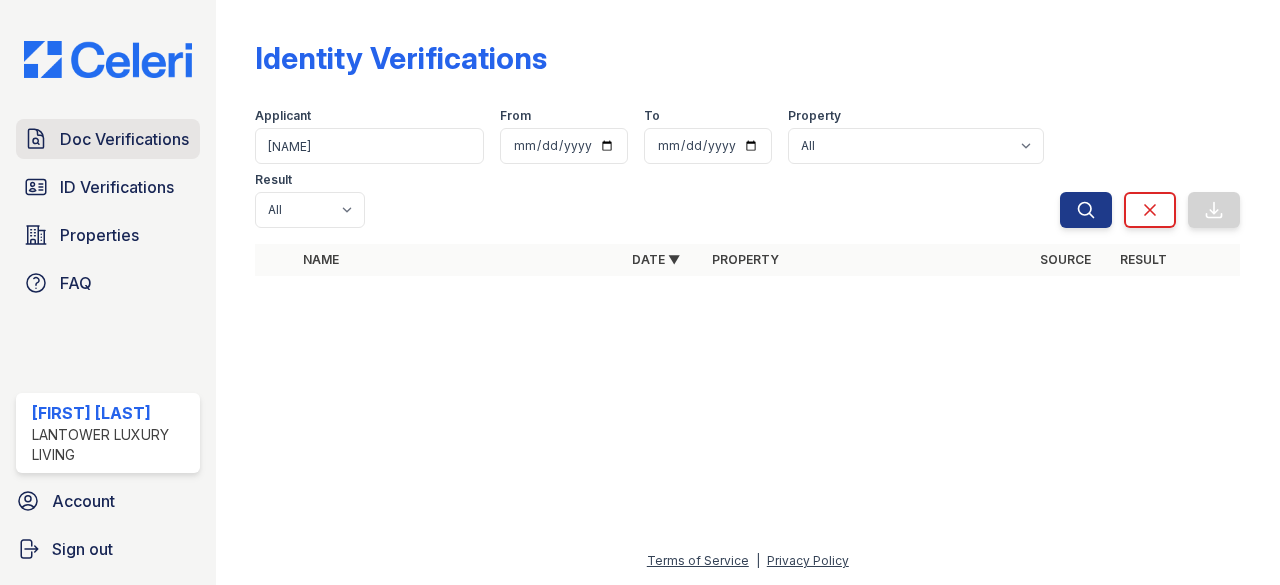 click on "Doc Verifications" at bounding box center (124, 139) 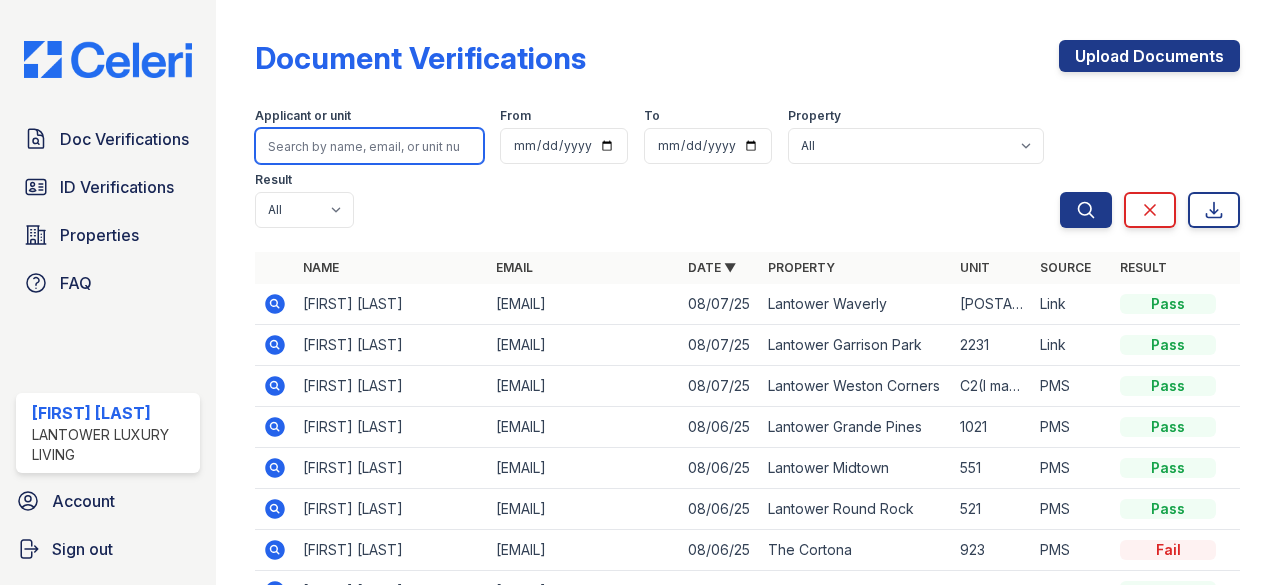 click at bounding box center [369, 146] 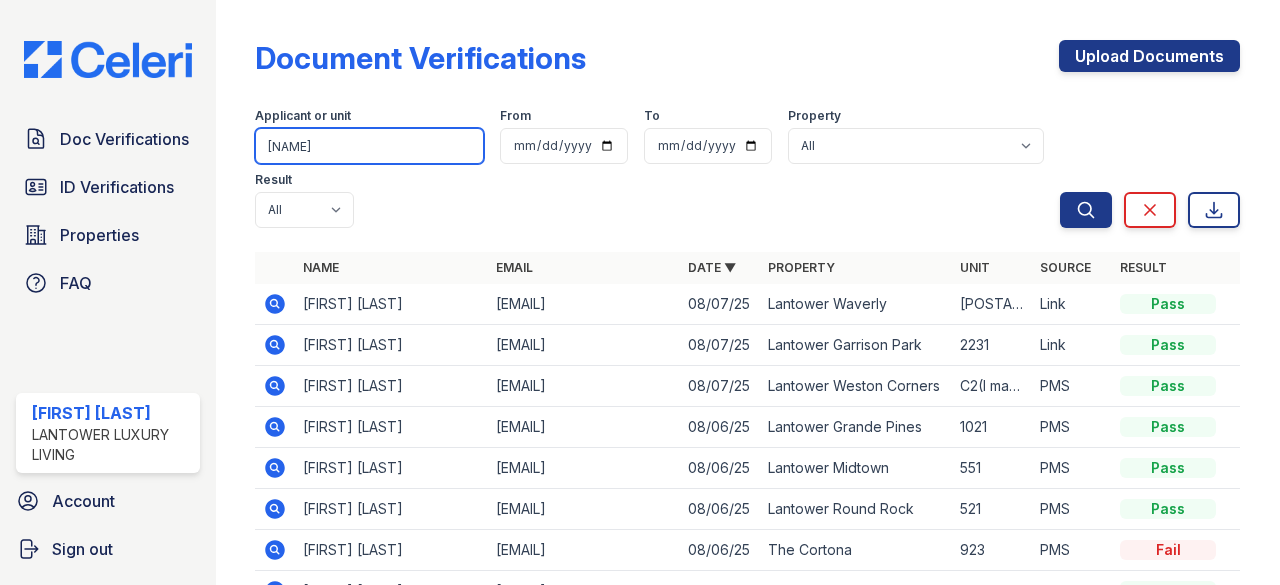 type on "kameron" 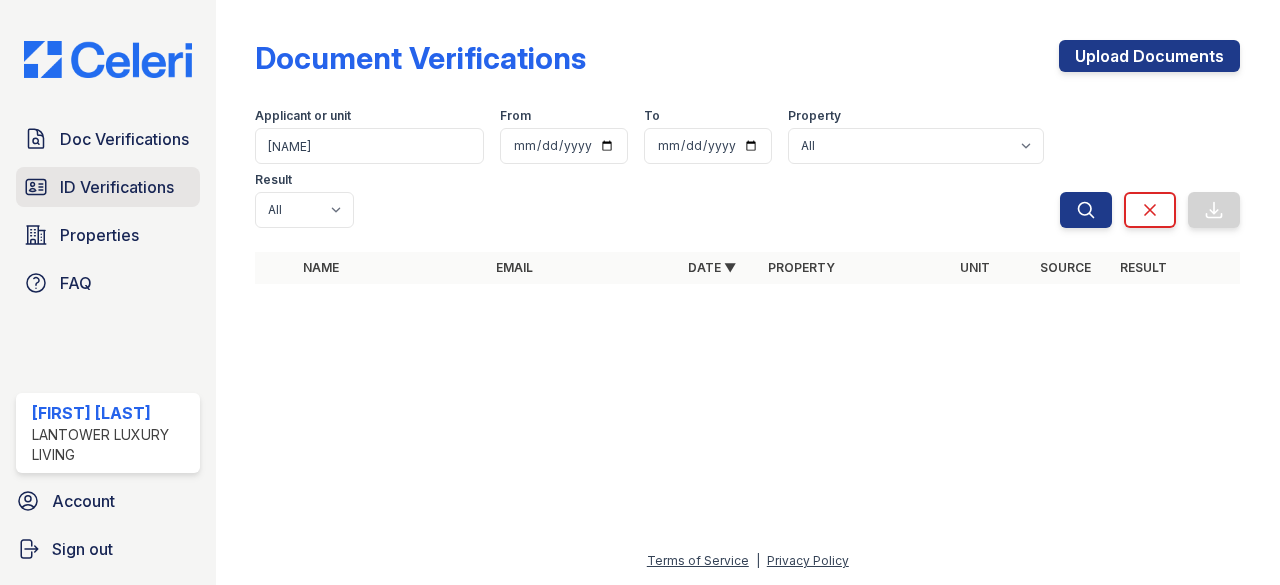 click on "ID Verifications" at bounding box center [117, 187] 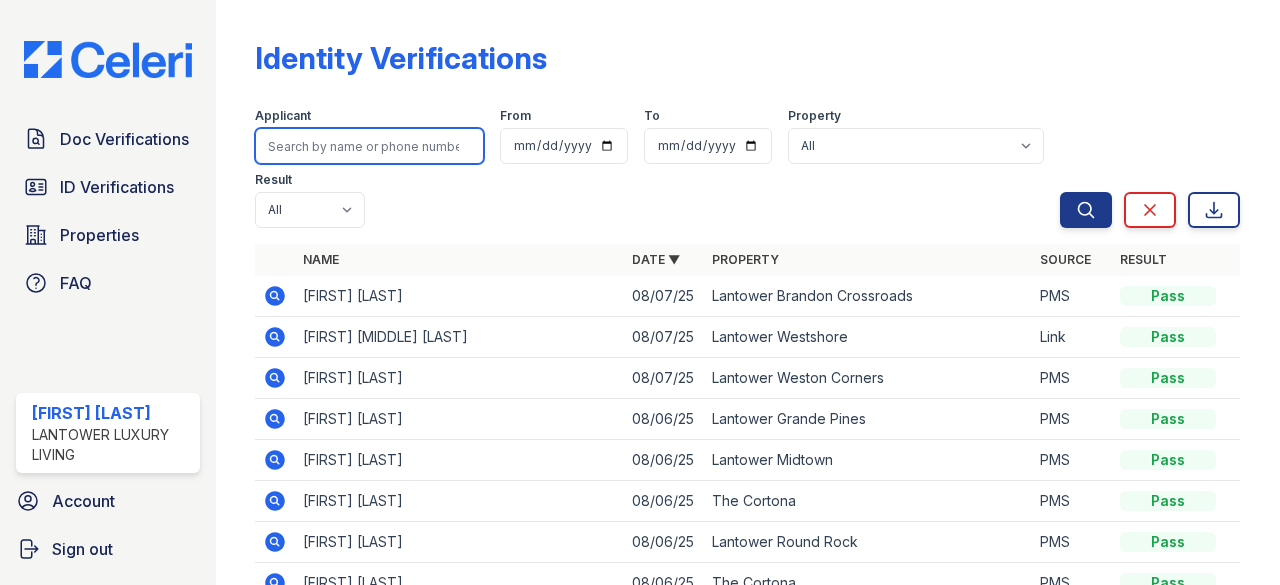 click at bounding box center [369, 146] 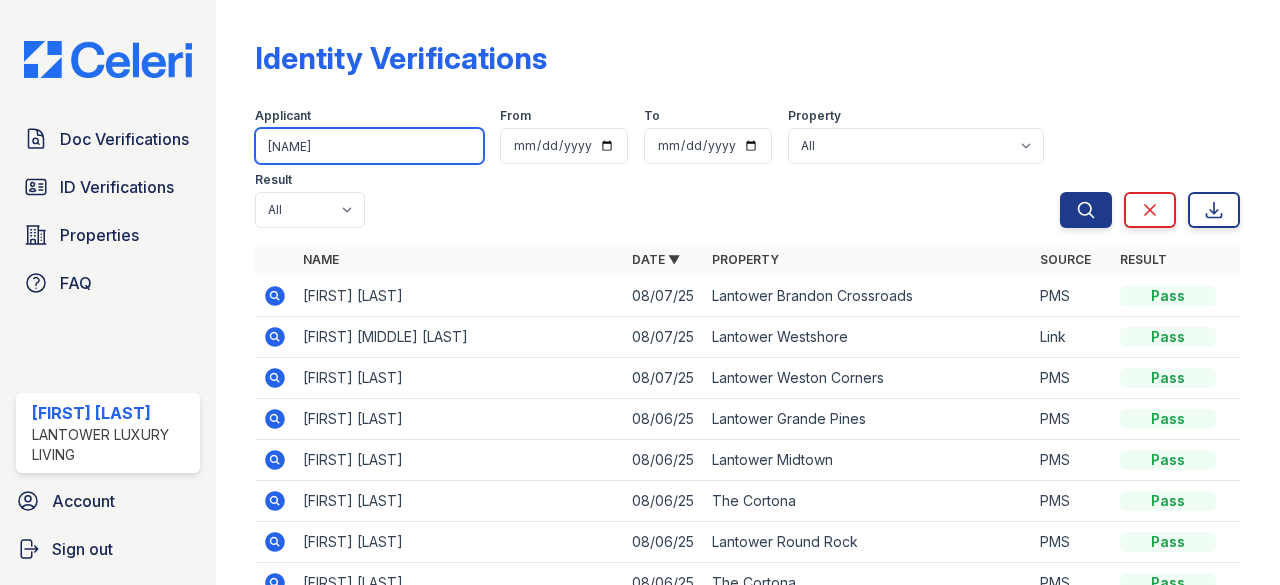 type on "amber" 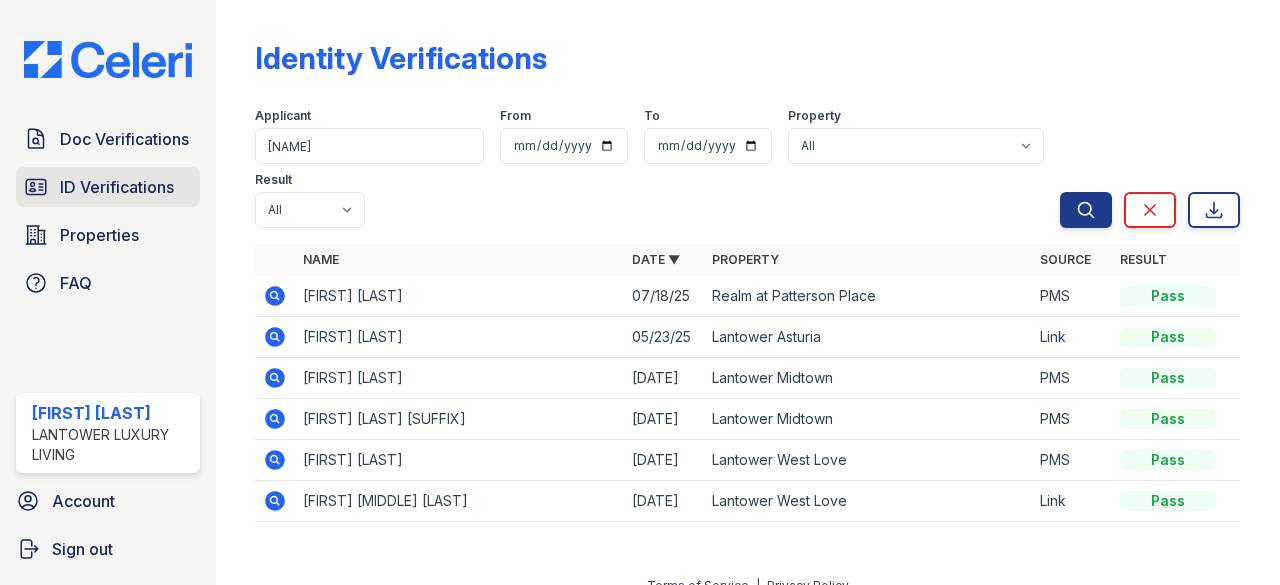 click on "ID Verifications" at bounding box center [117, 187] 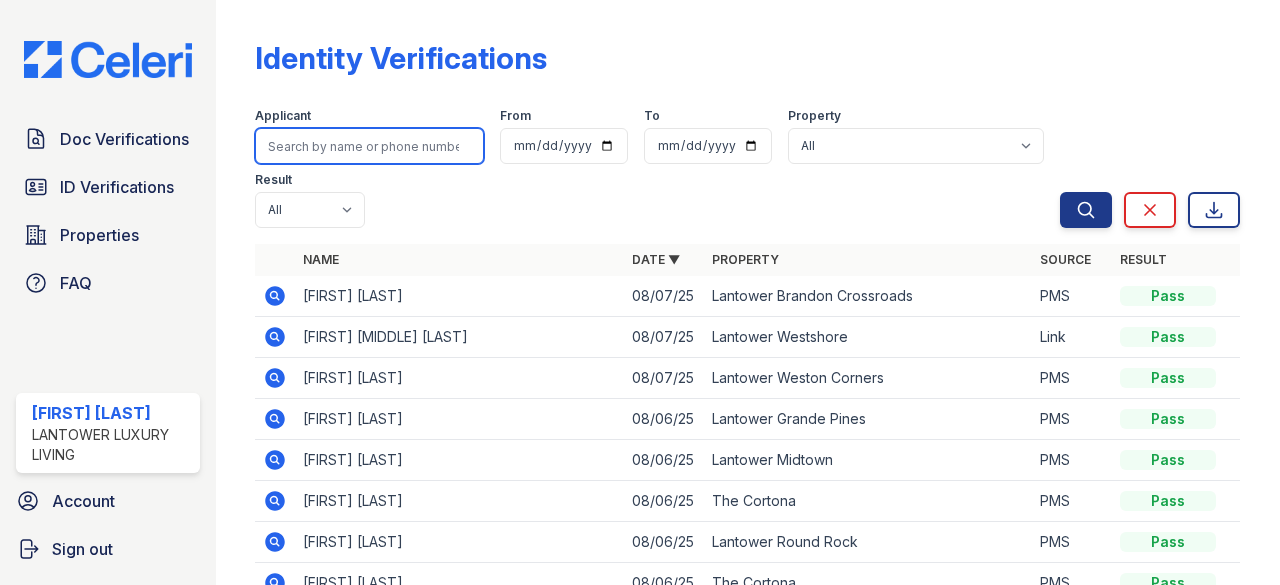 click at bounding box center (369, 146) 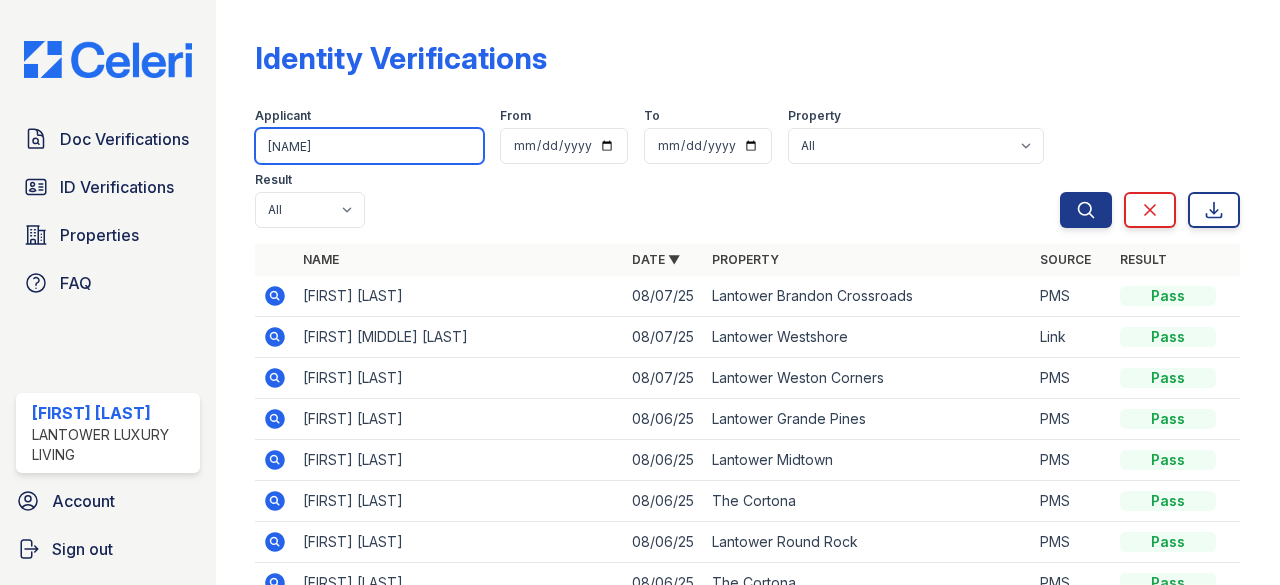 type on "amber" 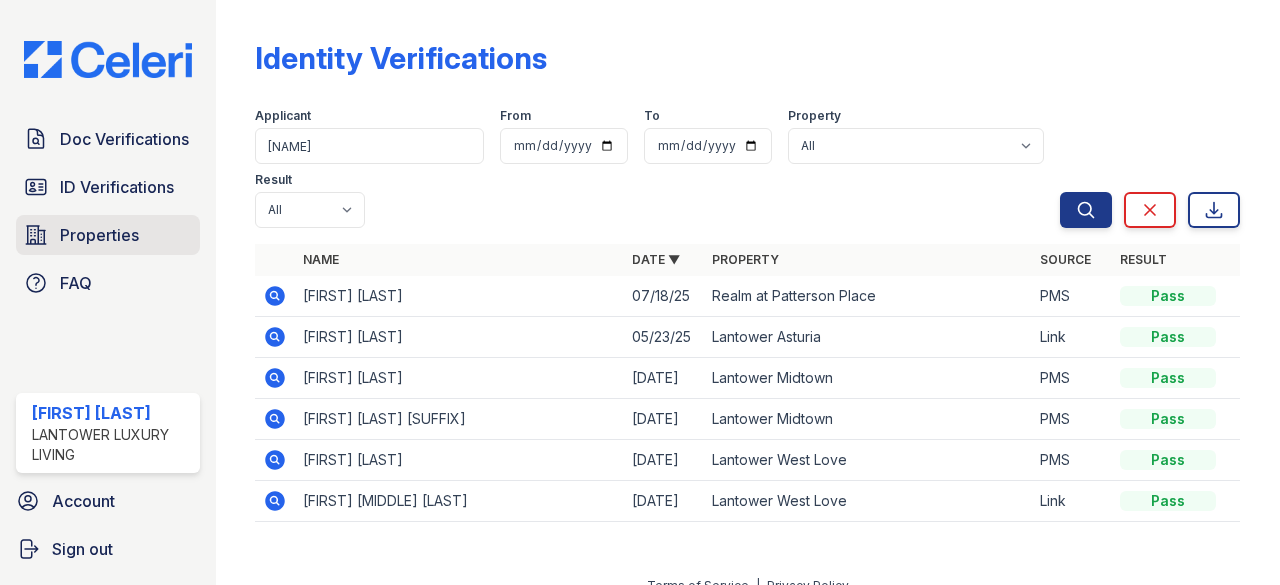 click on "Properties" at bounding box center (99, 235) 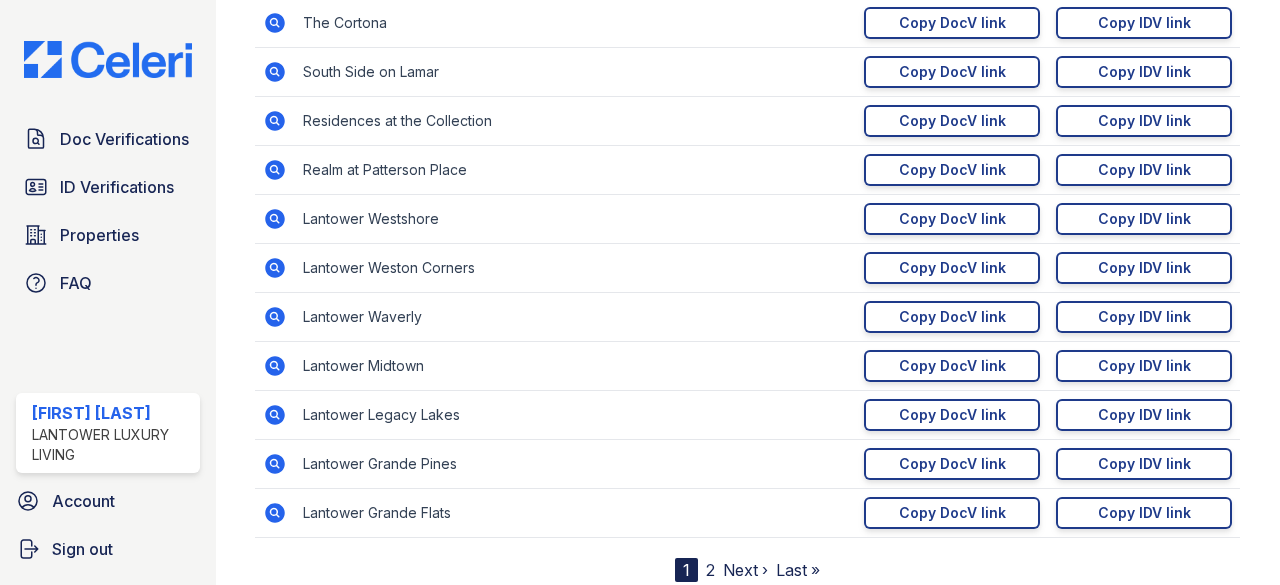 scroll, scrollTop: 400, scrollLeft: 0, axis: vertical 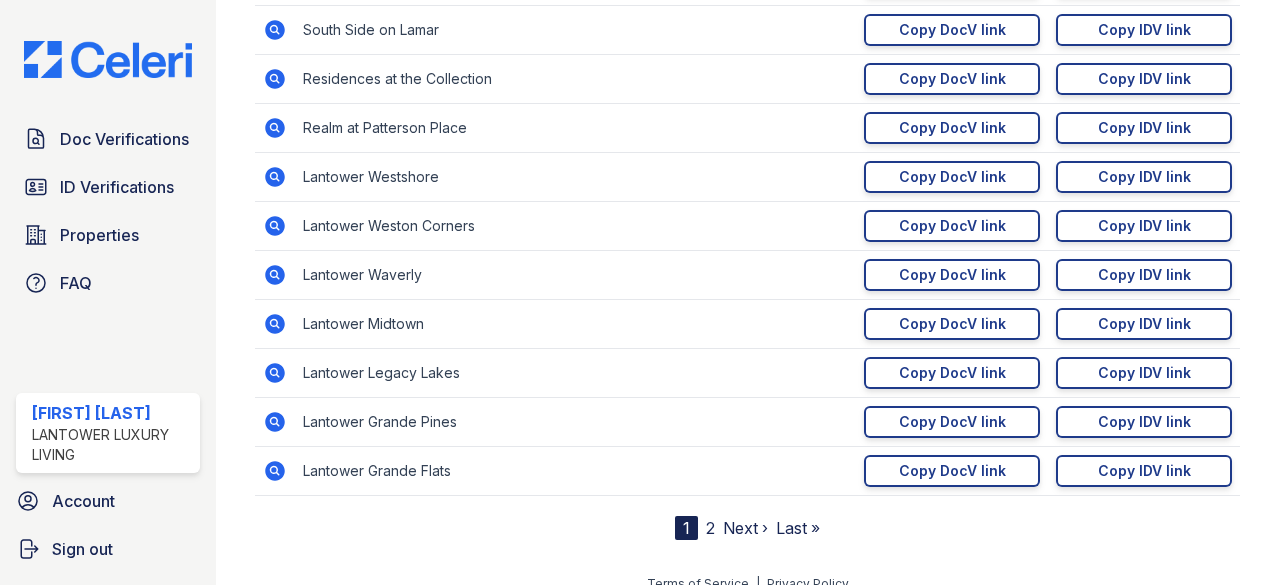 click on "2" at bounding box center (710, 528) 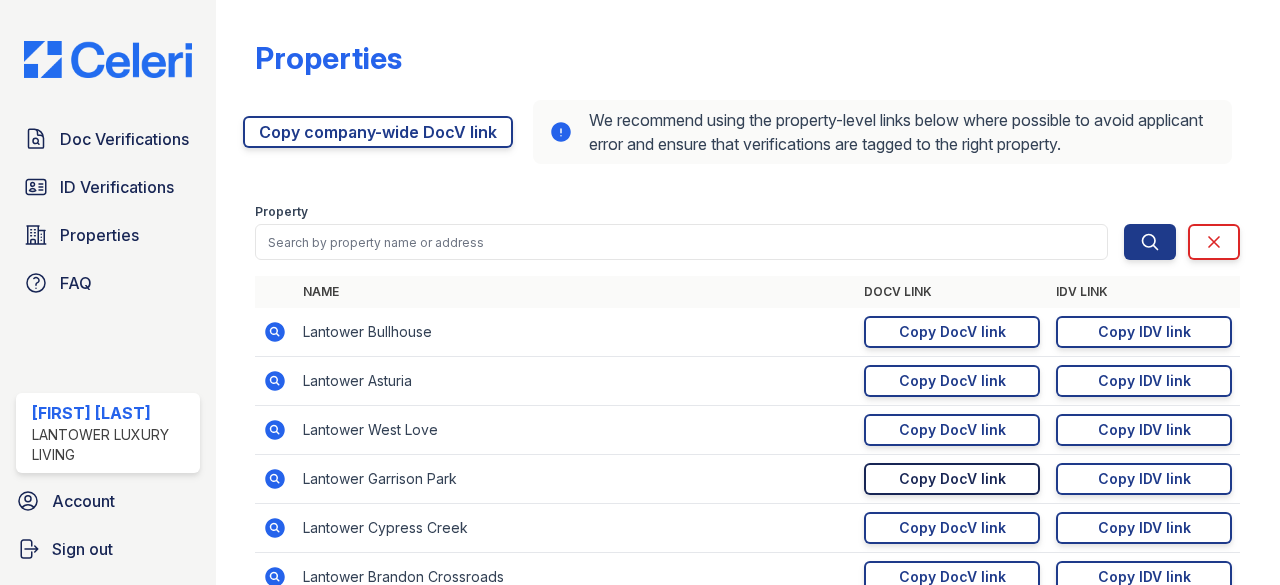 click on "Copy DocV link" at bounding box center [952, 479] 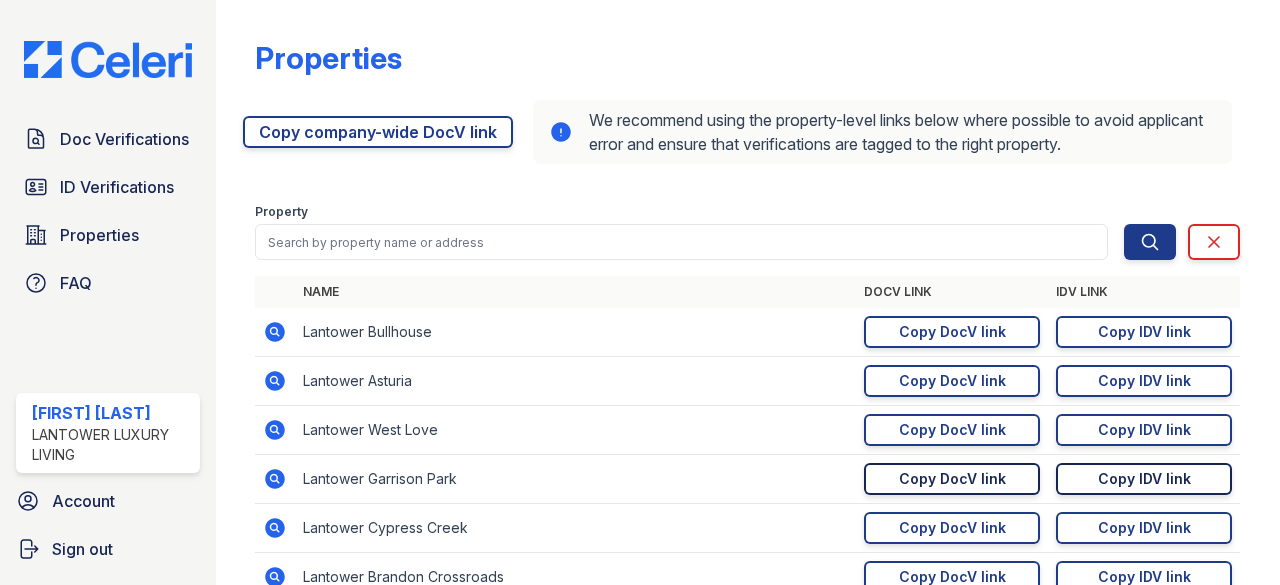 click on "Copy IDV link" at bounding box center (1144, 479) 